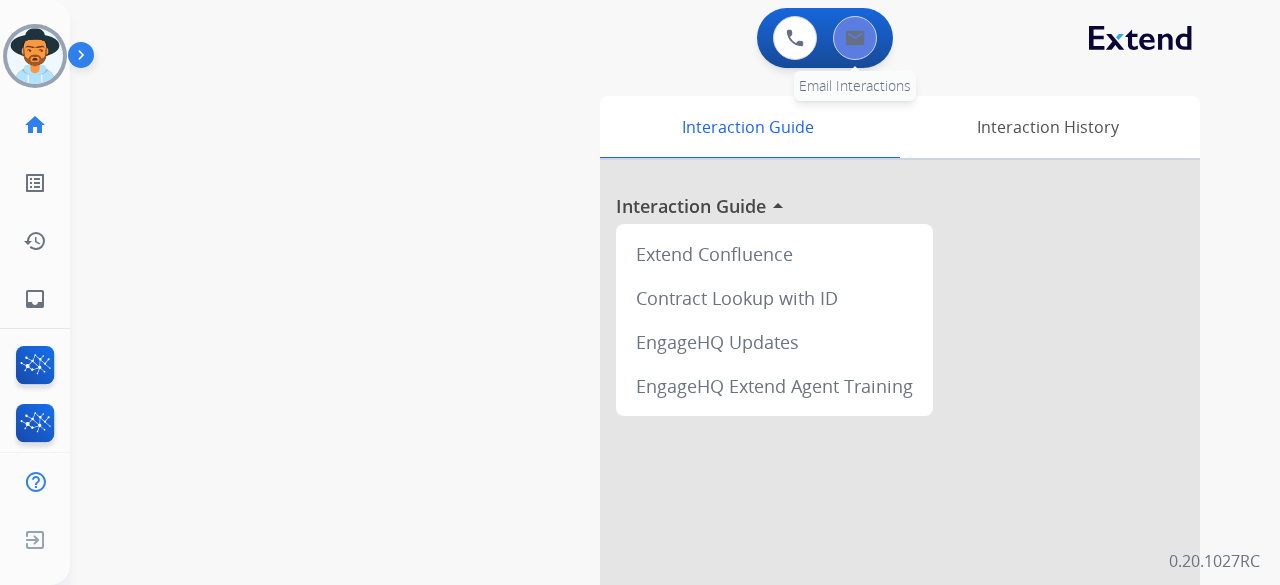 scroll, scrollTop: 0, scrollLeft: 0, axis: both 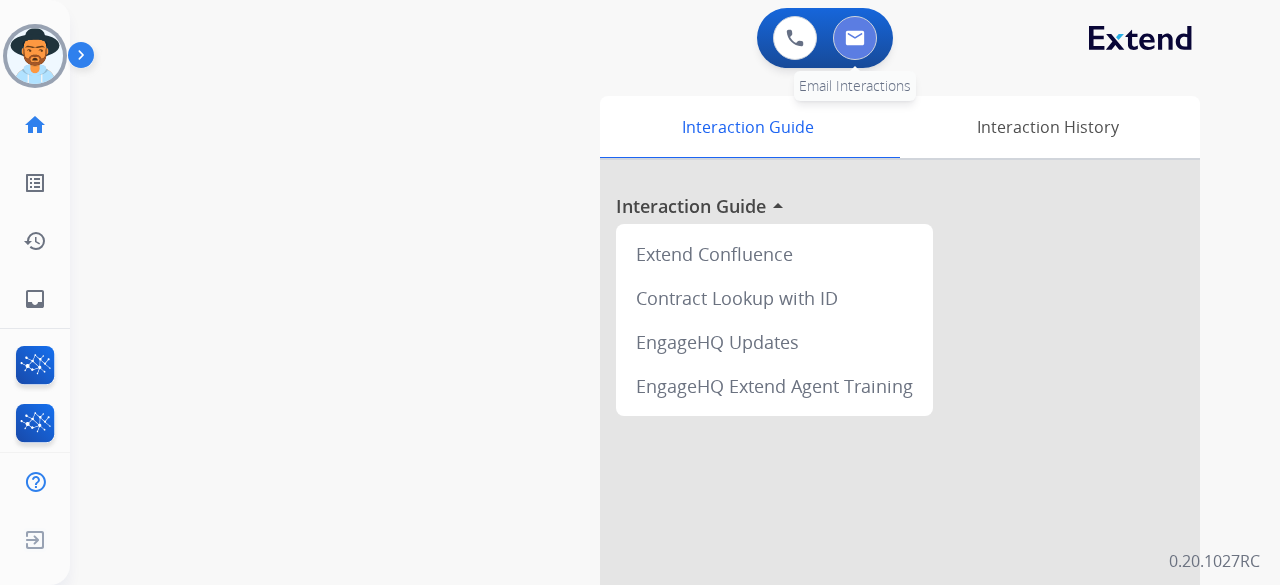 click at bounding box center [855, 38] 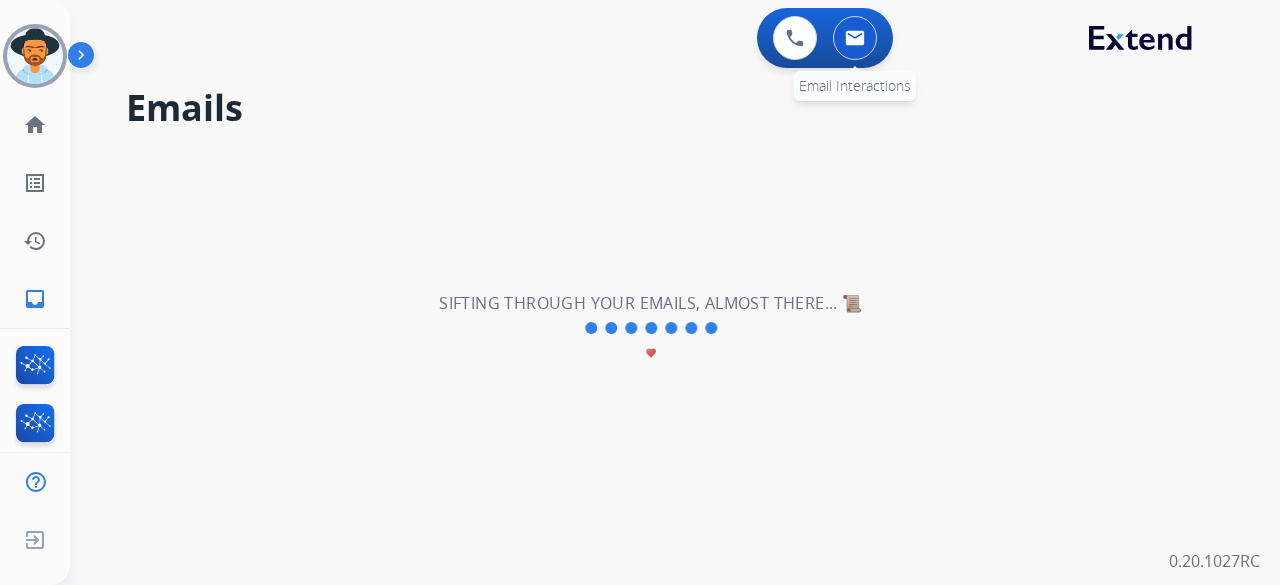 drag, startPoint x: 864, startPoint y: 37, endPoint x: 854, endPoint y: 32, distance: 11.18034 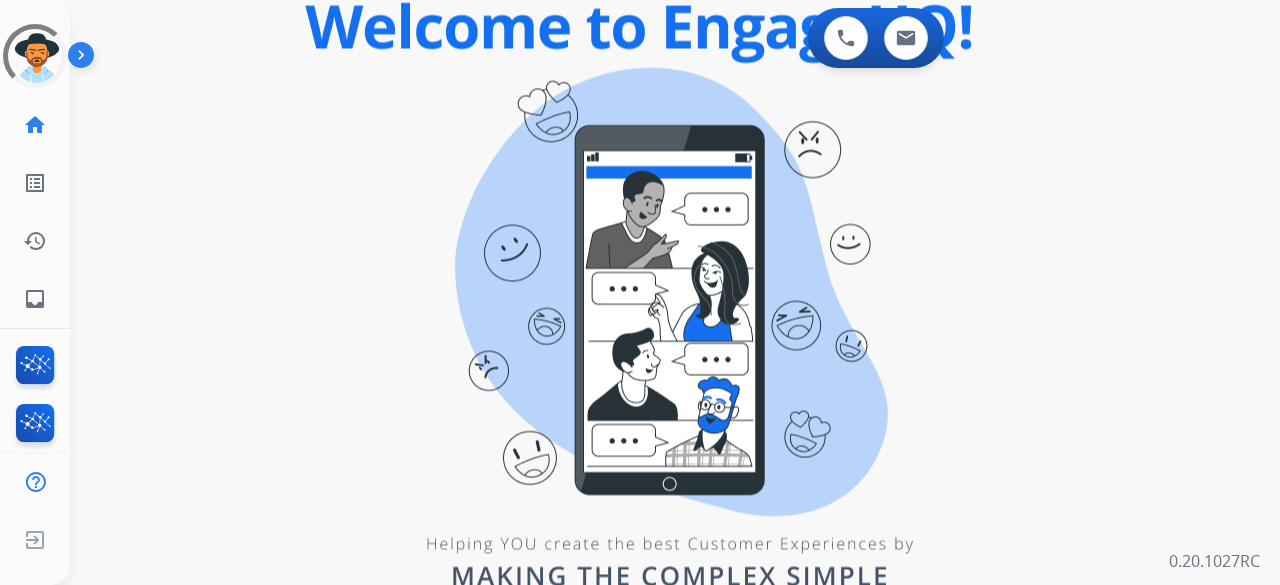 scroll, scrollTop: 0, scrollLeft: 0, axis: both 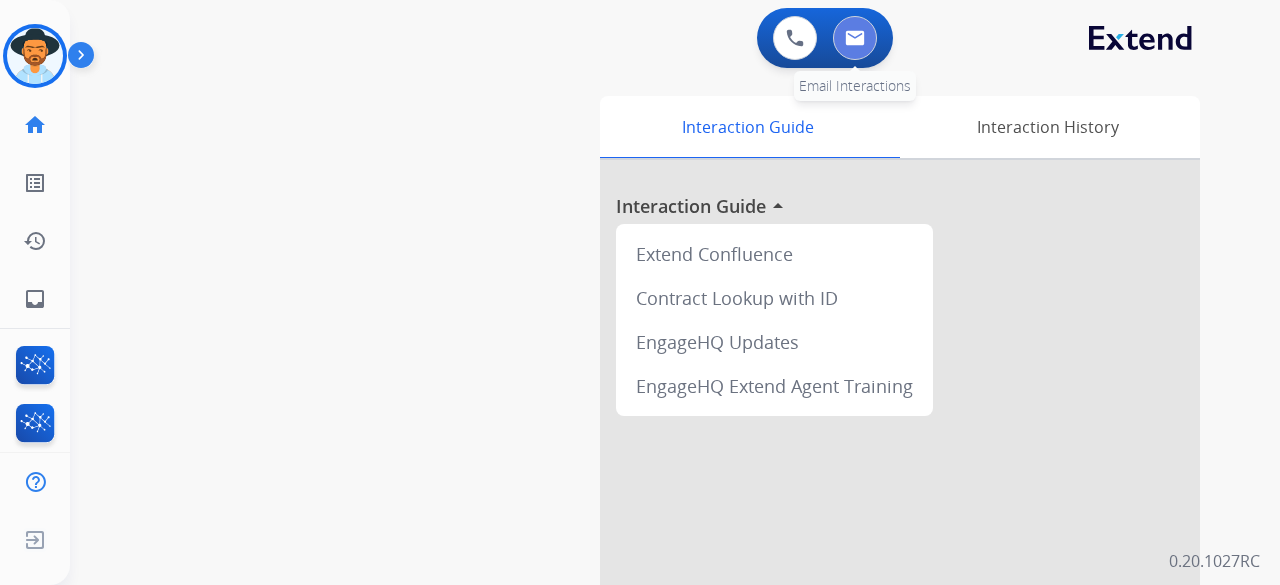 click at bounding box center (855, 38) 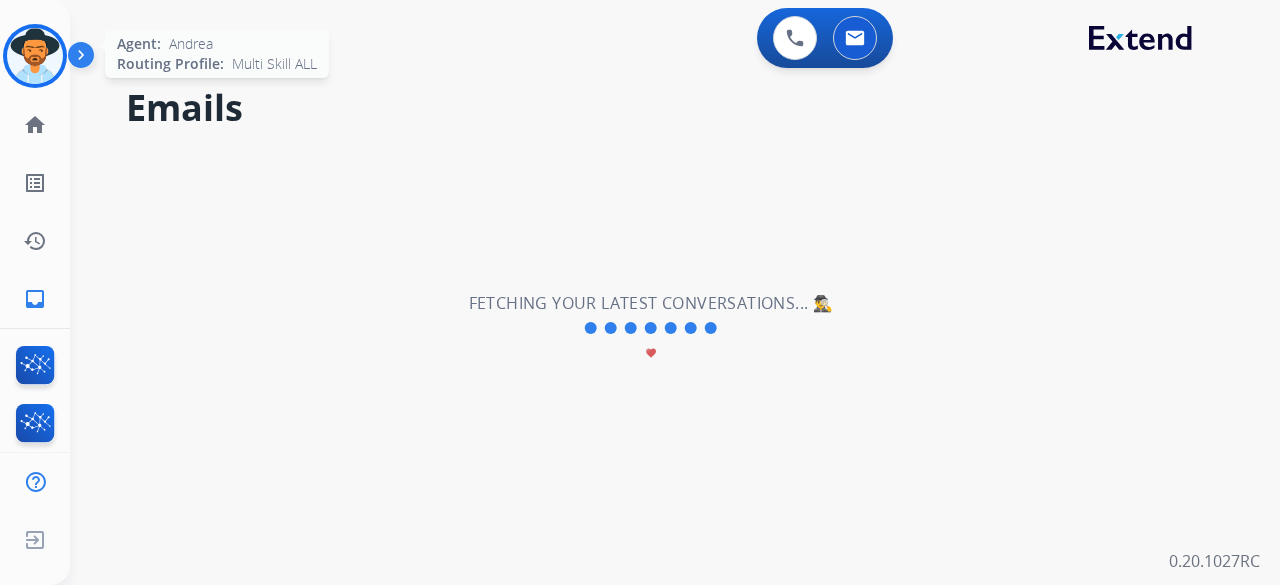 click at bounding box center [35, 56] 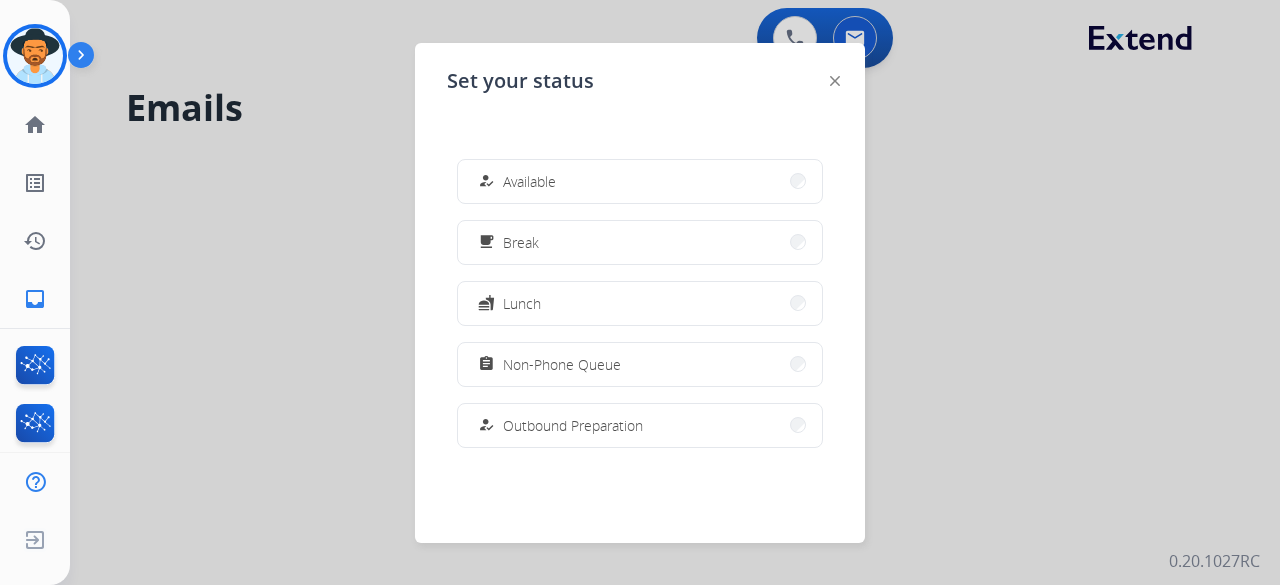 scroll, scrollTop: 377, scrollLeft: 0, axis: vertical 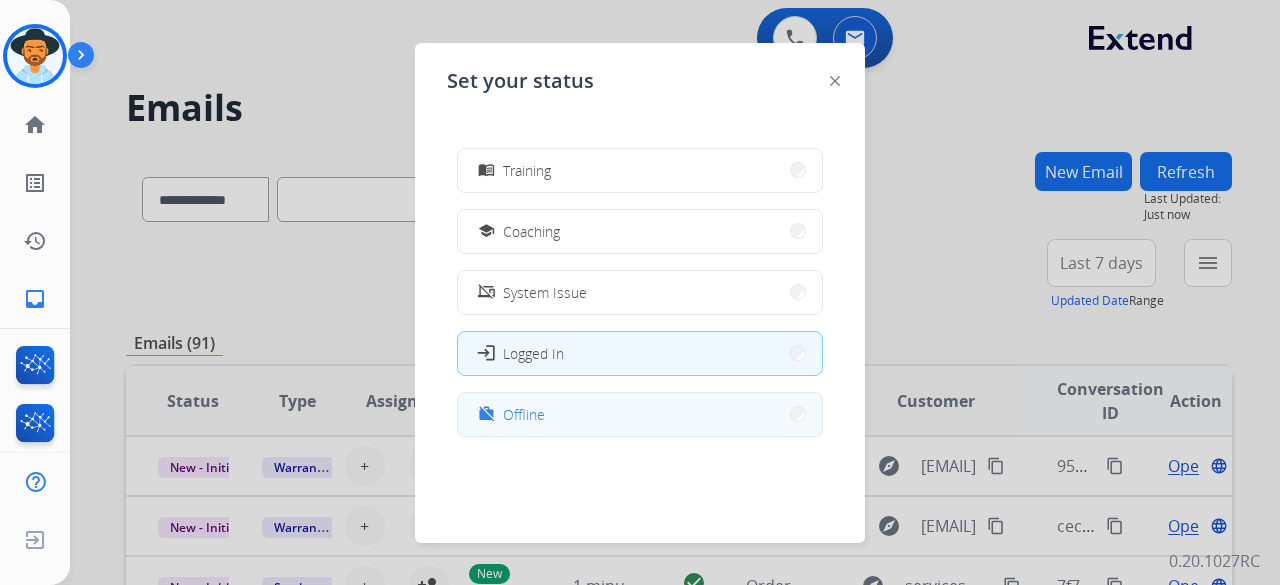 click on "work_off Offline" at bounding box center [640, 414] 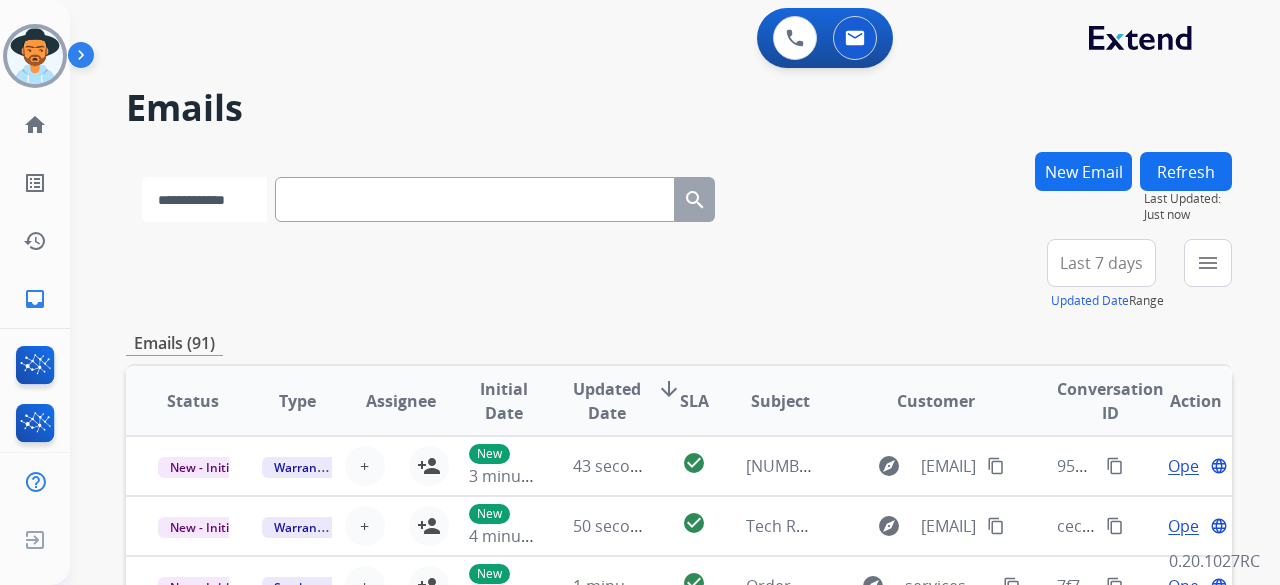drag, startPoint x: 240, startPoint y: 199, endPoint x: 254, endPoint y: 199, distance: 14 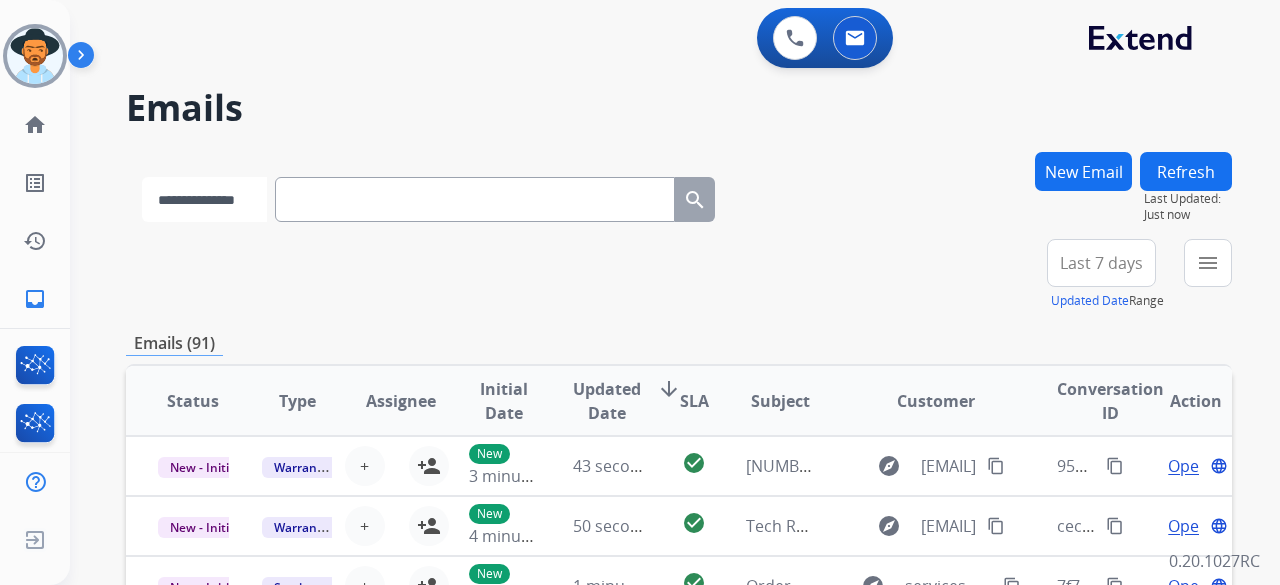click on "**********" at bounding box center (204, 199) 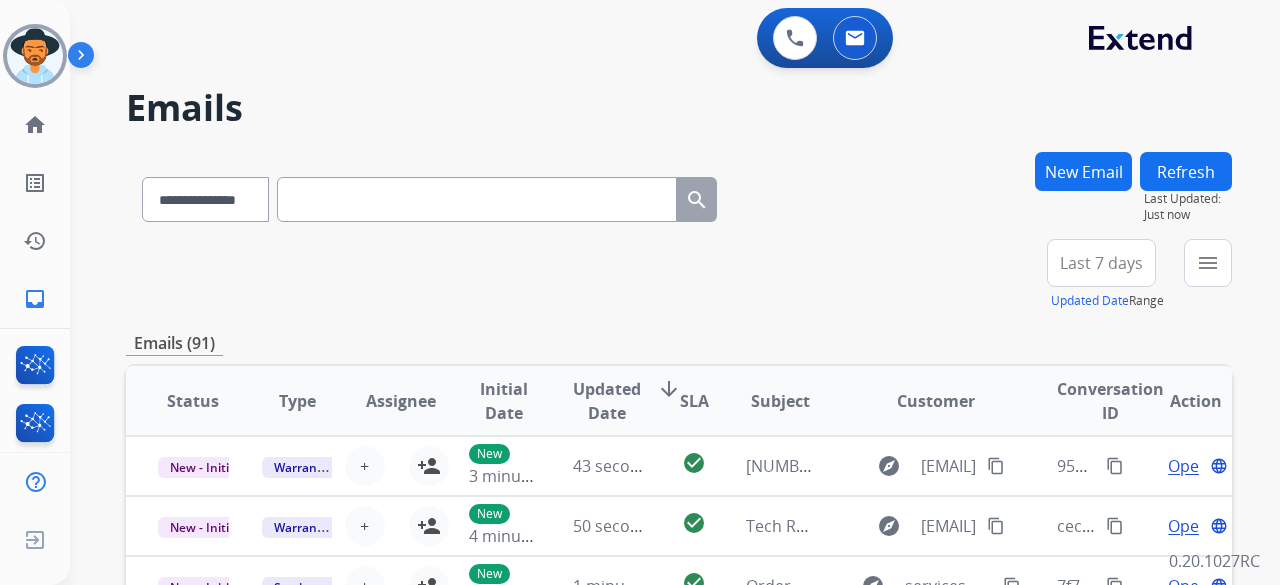 click at bounding box center [477, 199] 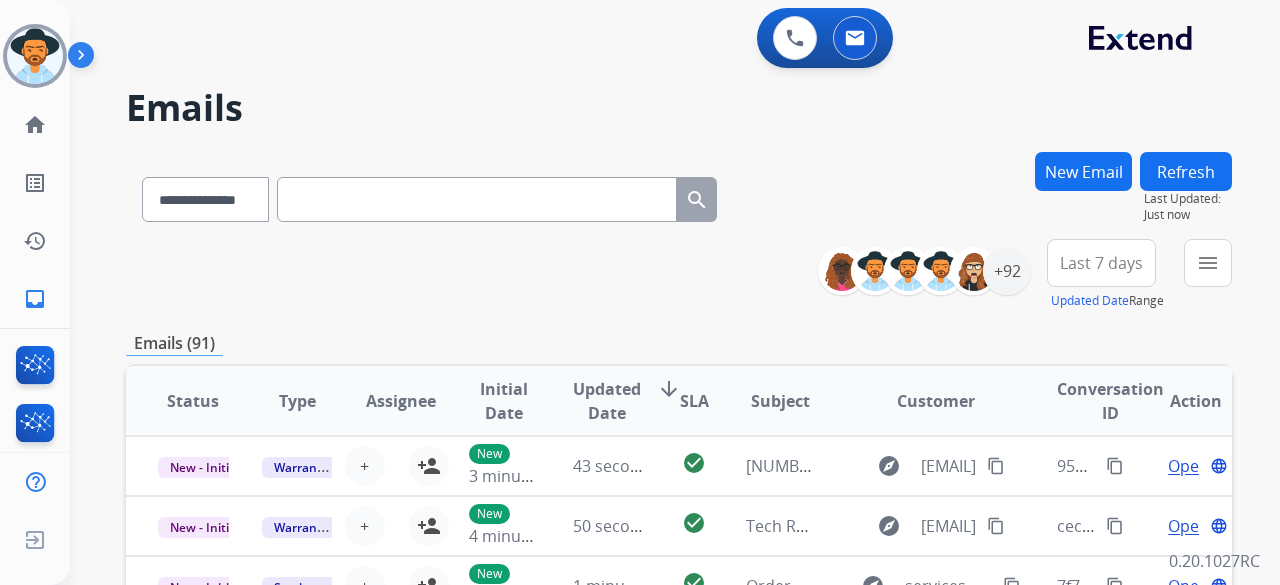 paste on "**********" 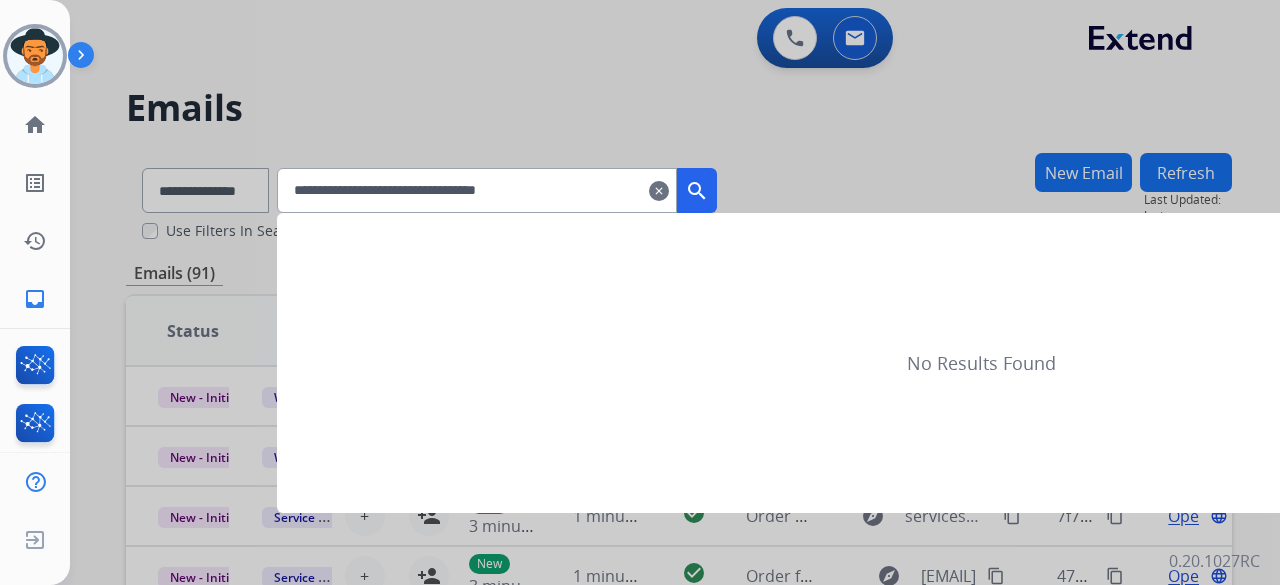 type on "**********" 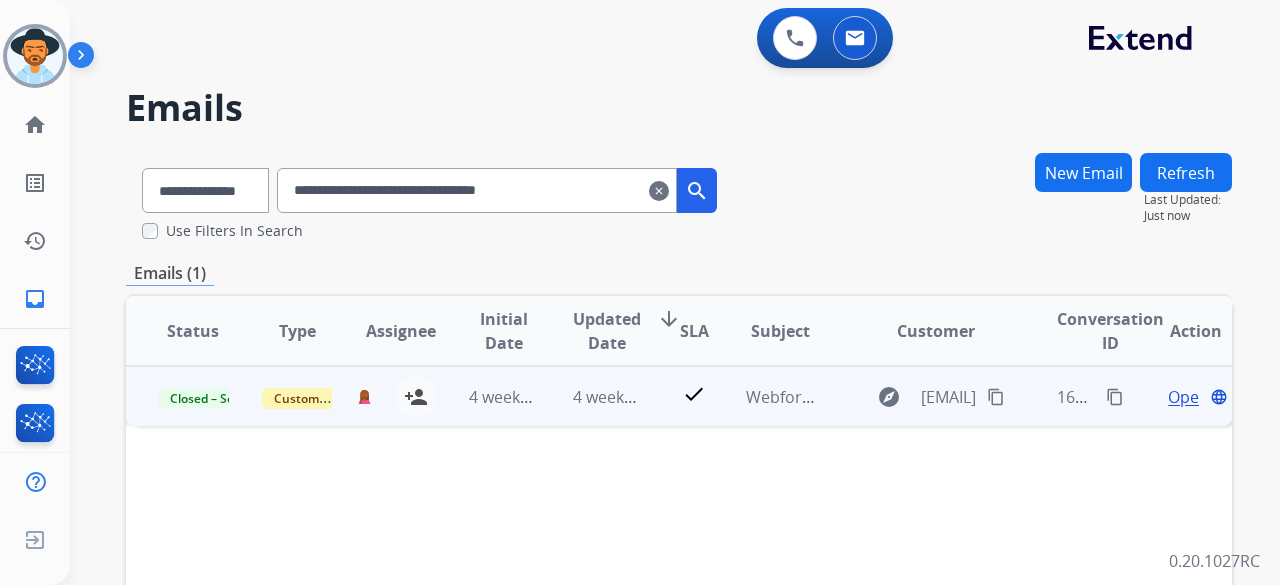 click on "Open" at bounding box center (1188, 397) 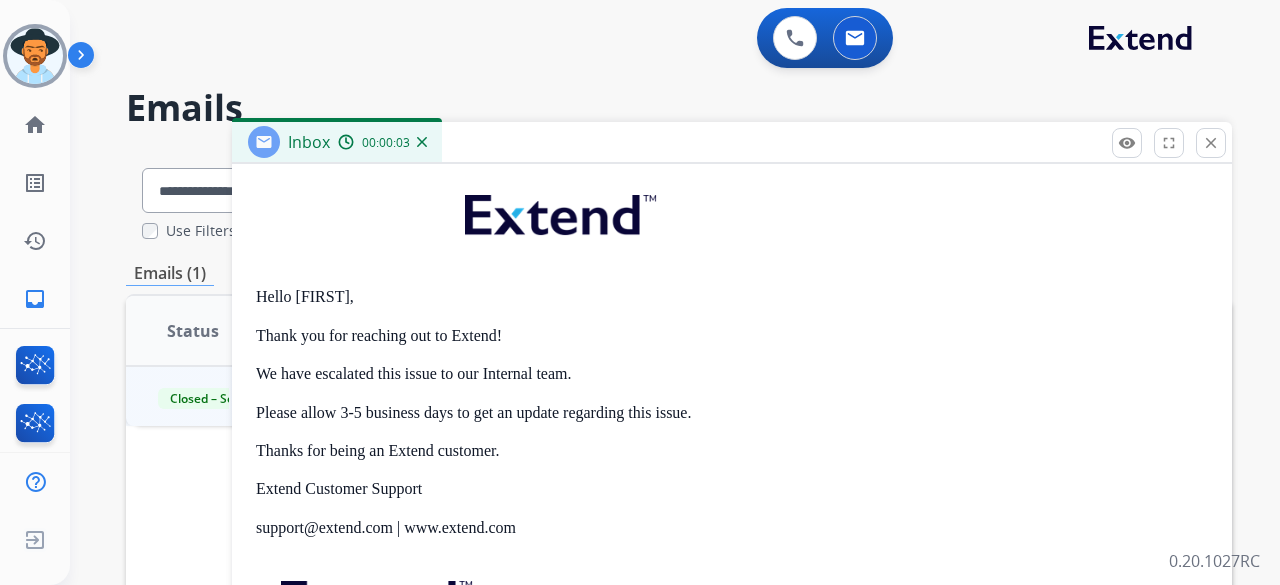 scroll, scrollTop: 491, scrollLeft: 0, axis: vertical 